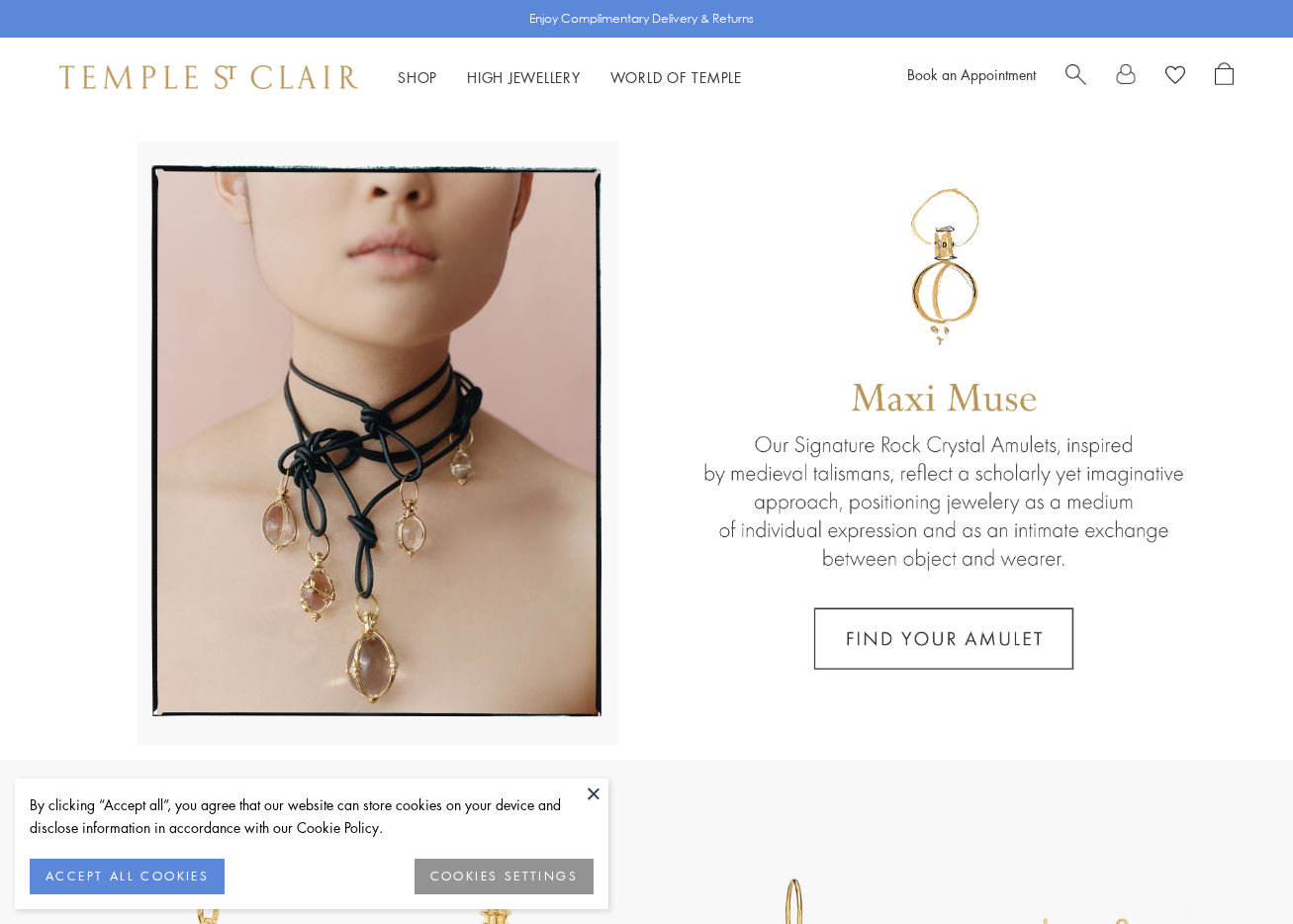 scroll, scrollTop: 0, scrollLeft: 0, axis: both 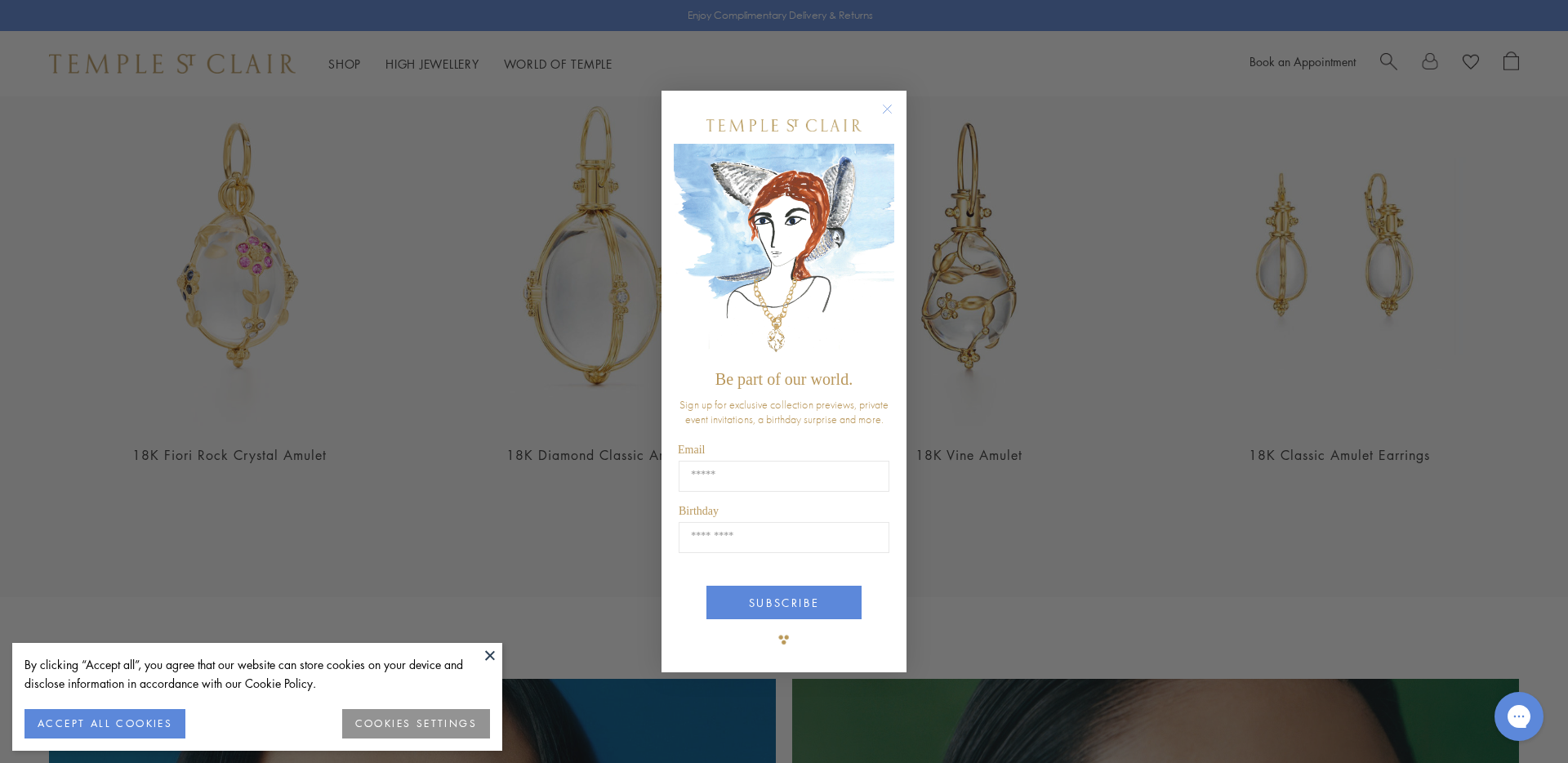 click on "SUBSCRIBE" at bounding box center (784, 596) 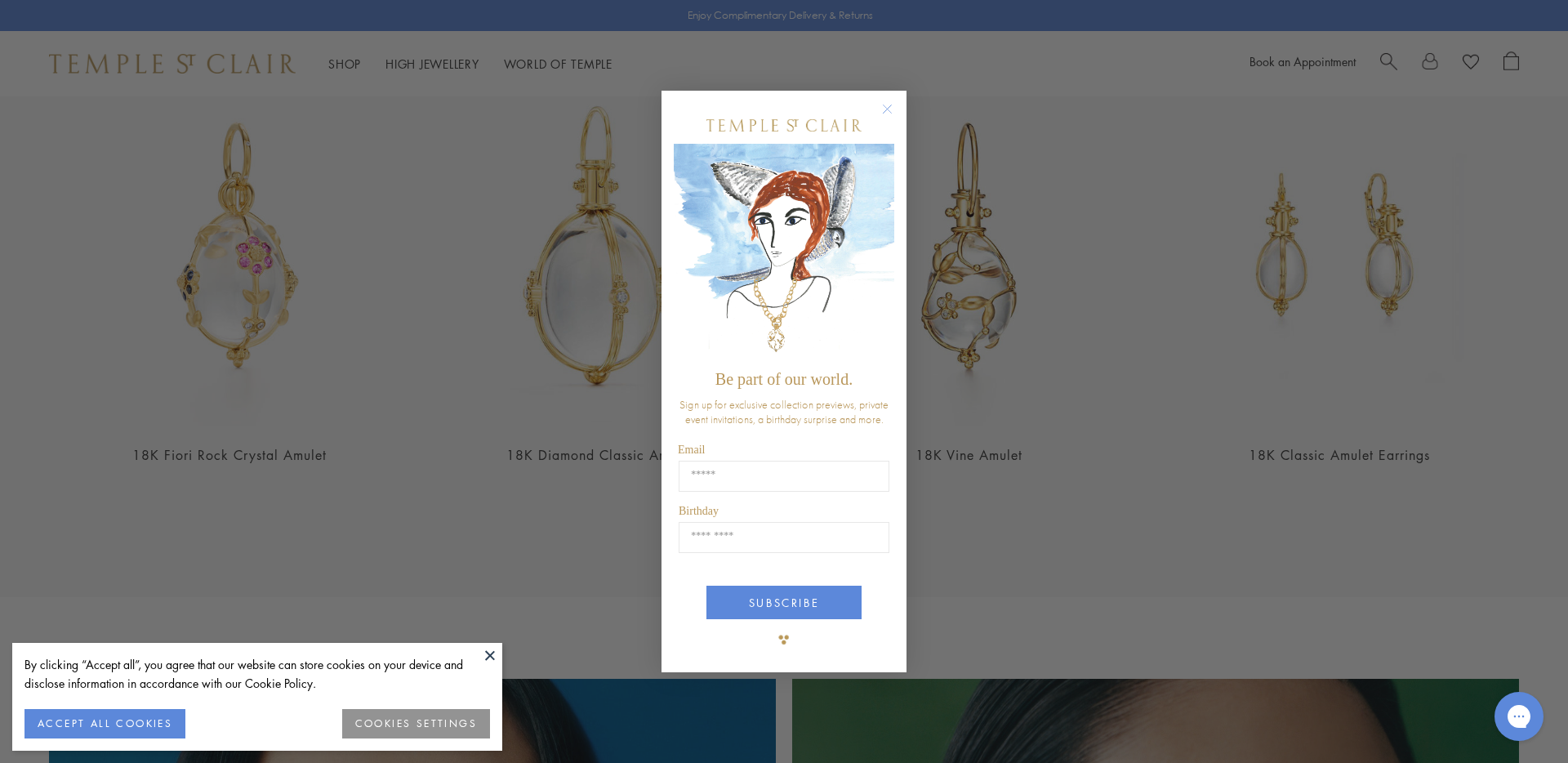click 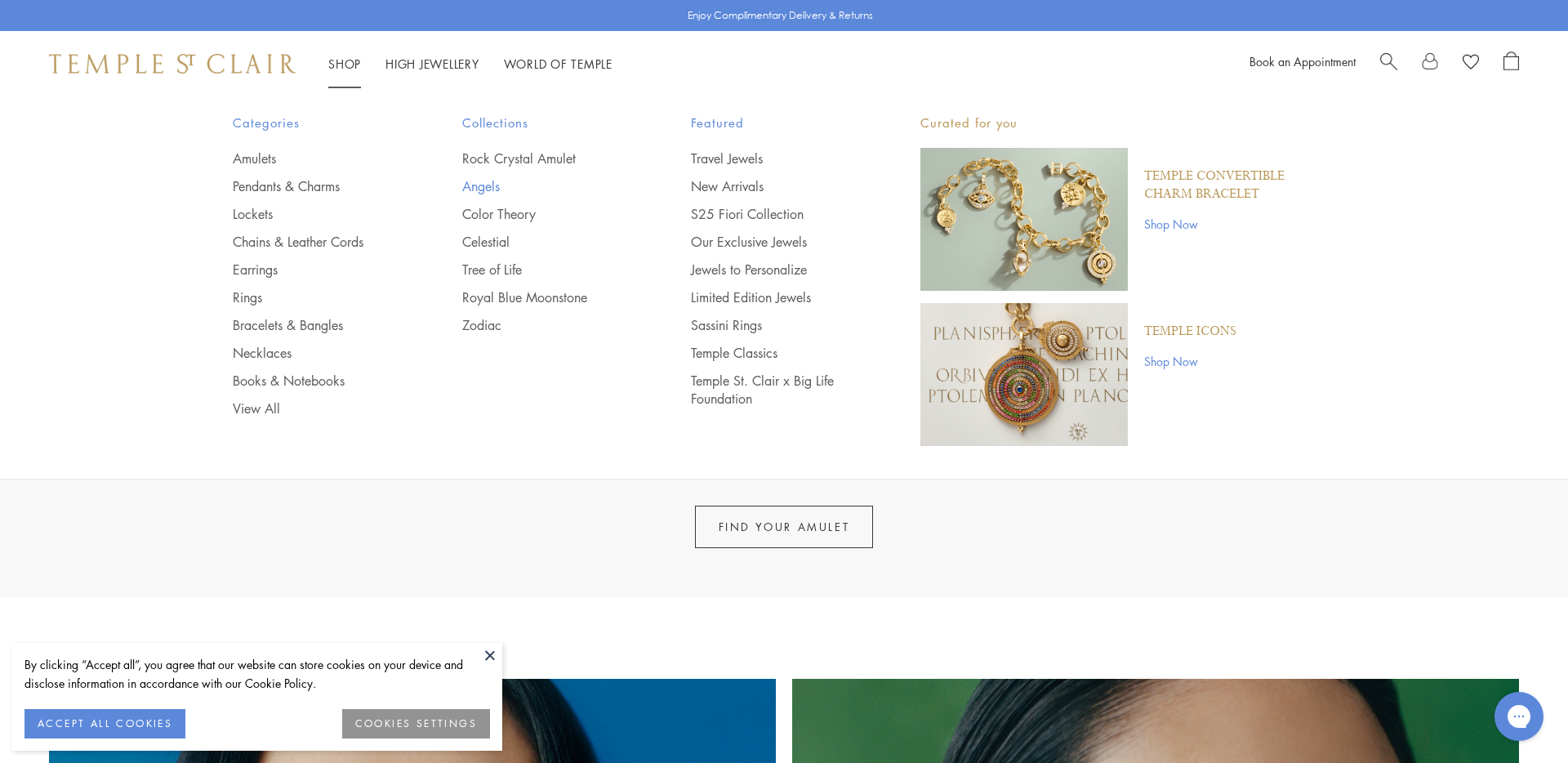 click on "Angels" at bounding box center (544, 186) 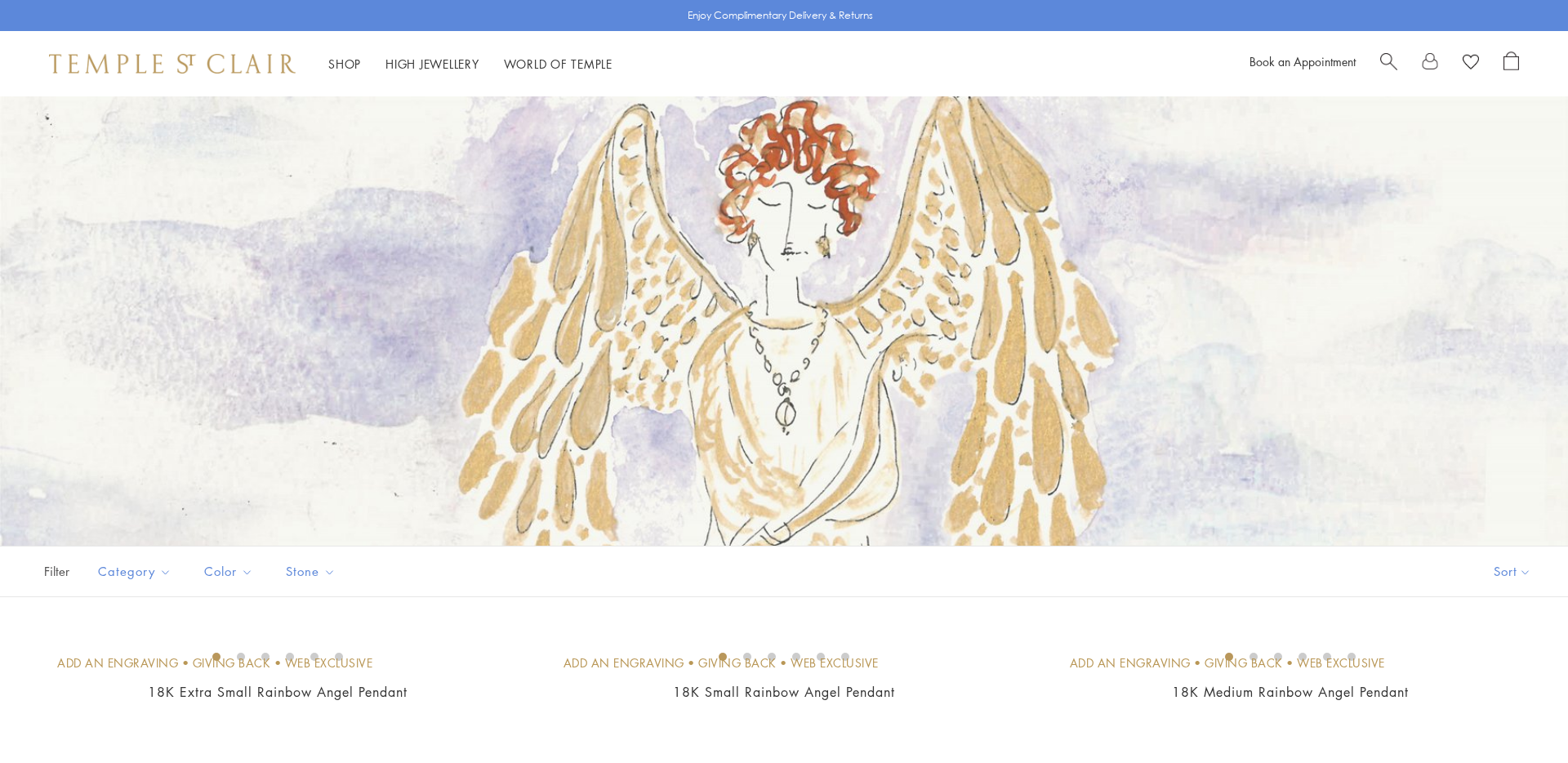 scroll, scrollTop: 0, scrollLeft: 0, axis: both 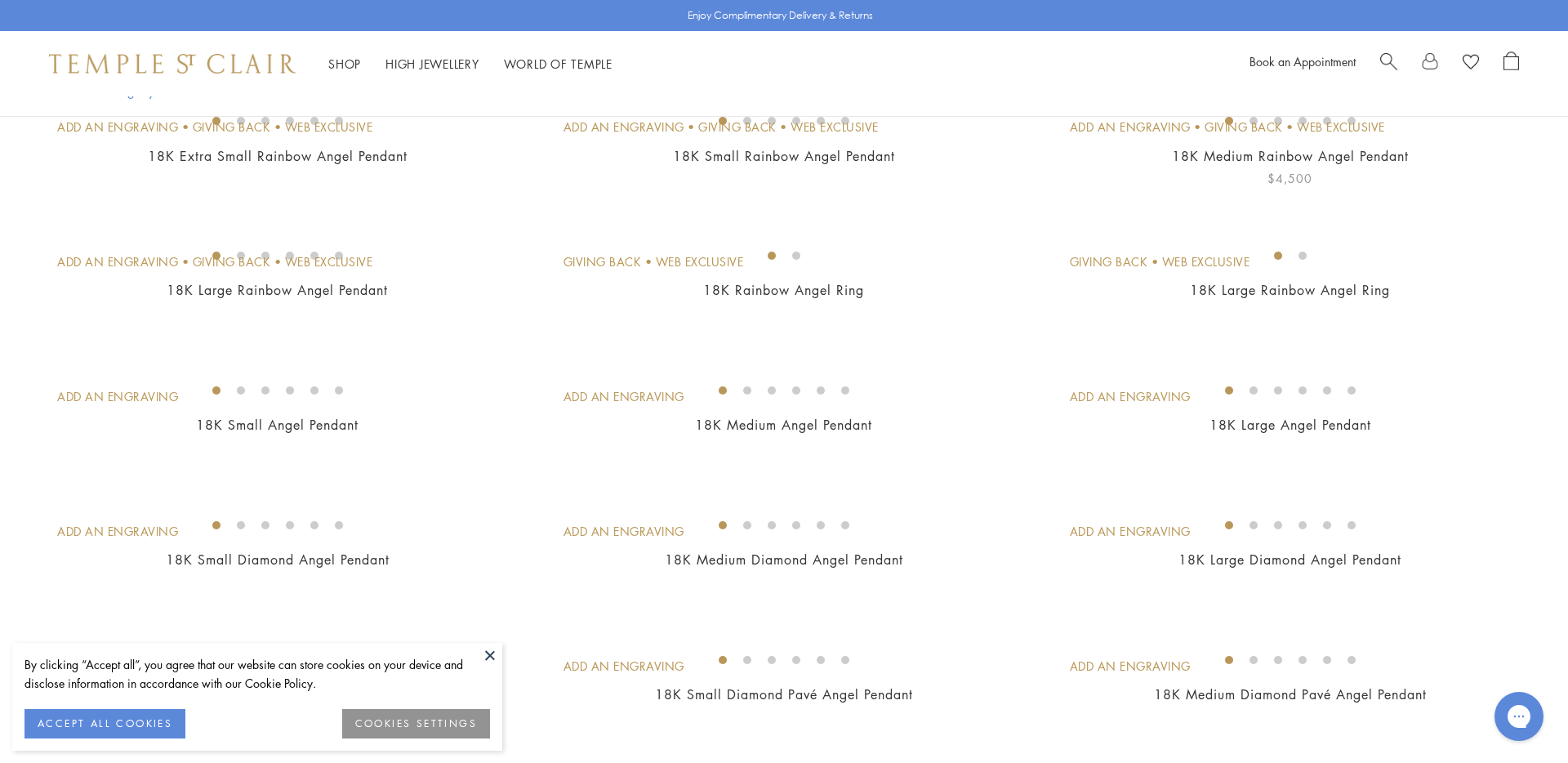 click at bounding box center (0, 0) 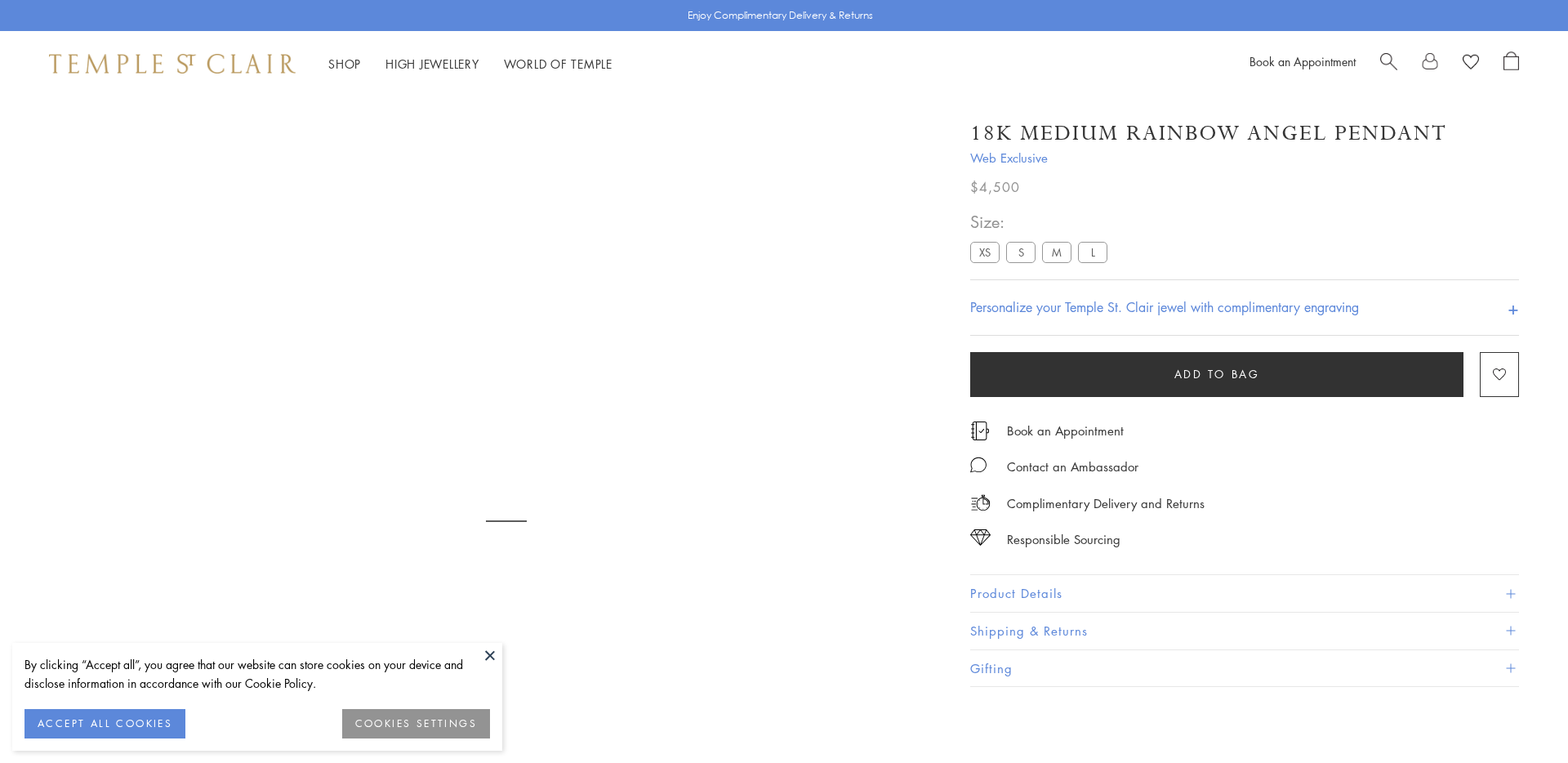 scroll, scrollTop: 0, scrollLeft: 0, axis: both 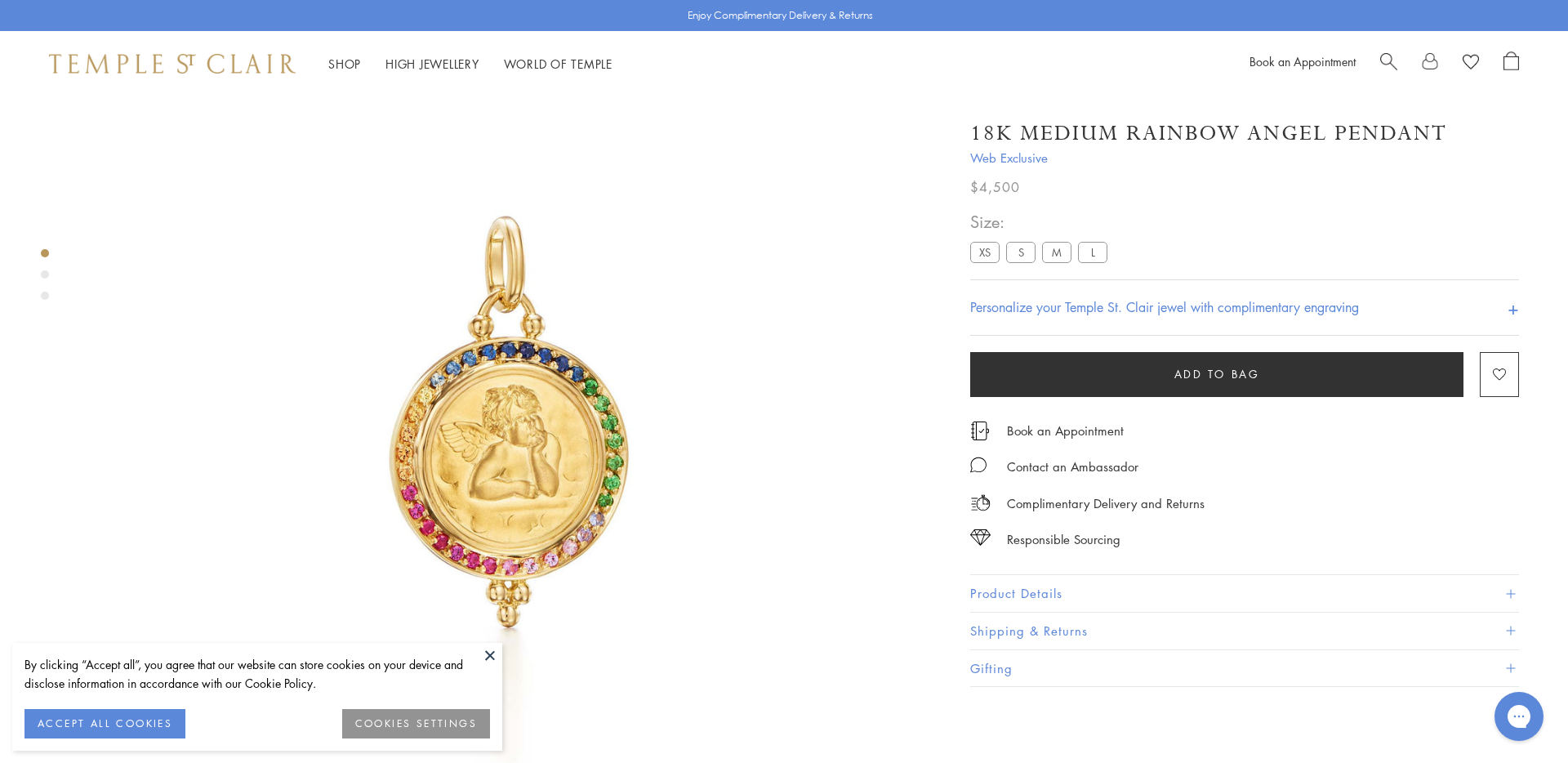 click at bounding box center [490, 655] 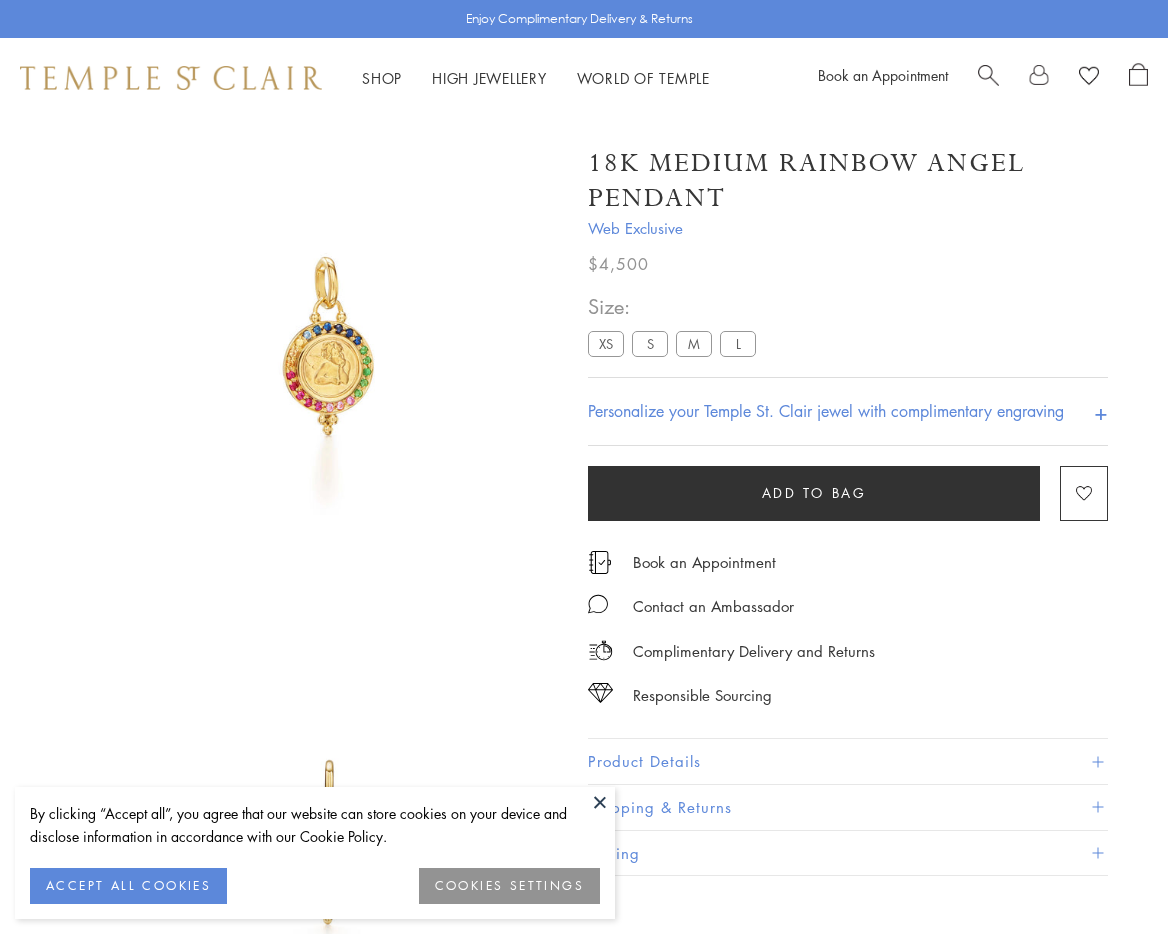 scroll, scrollTop: 0, scrollLeft: 0, axis: both 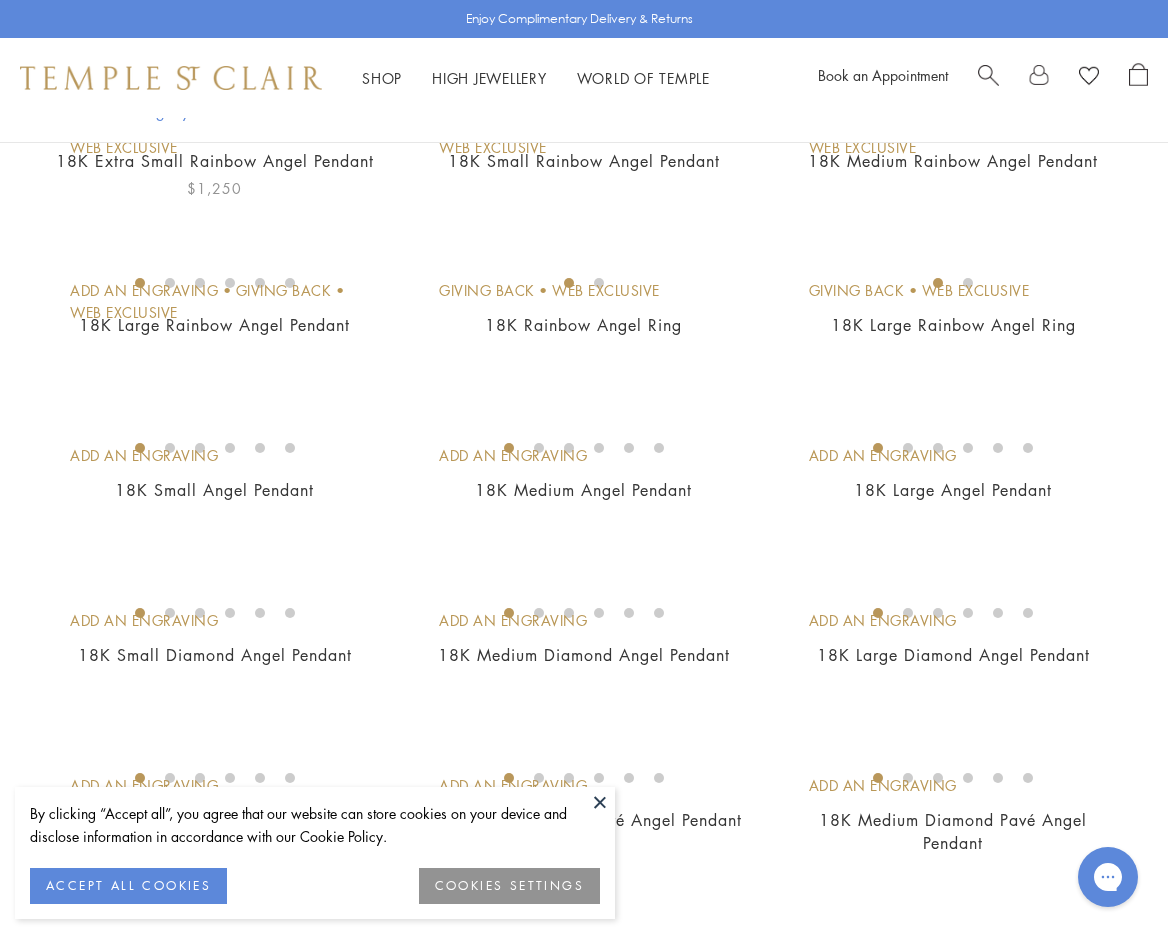 click at bounding box center [0, 0] 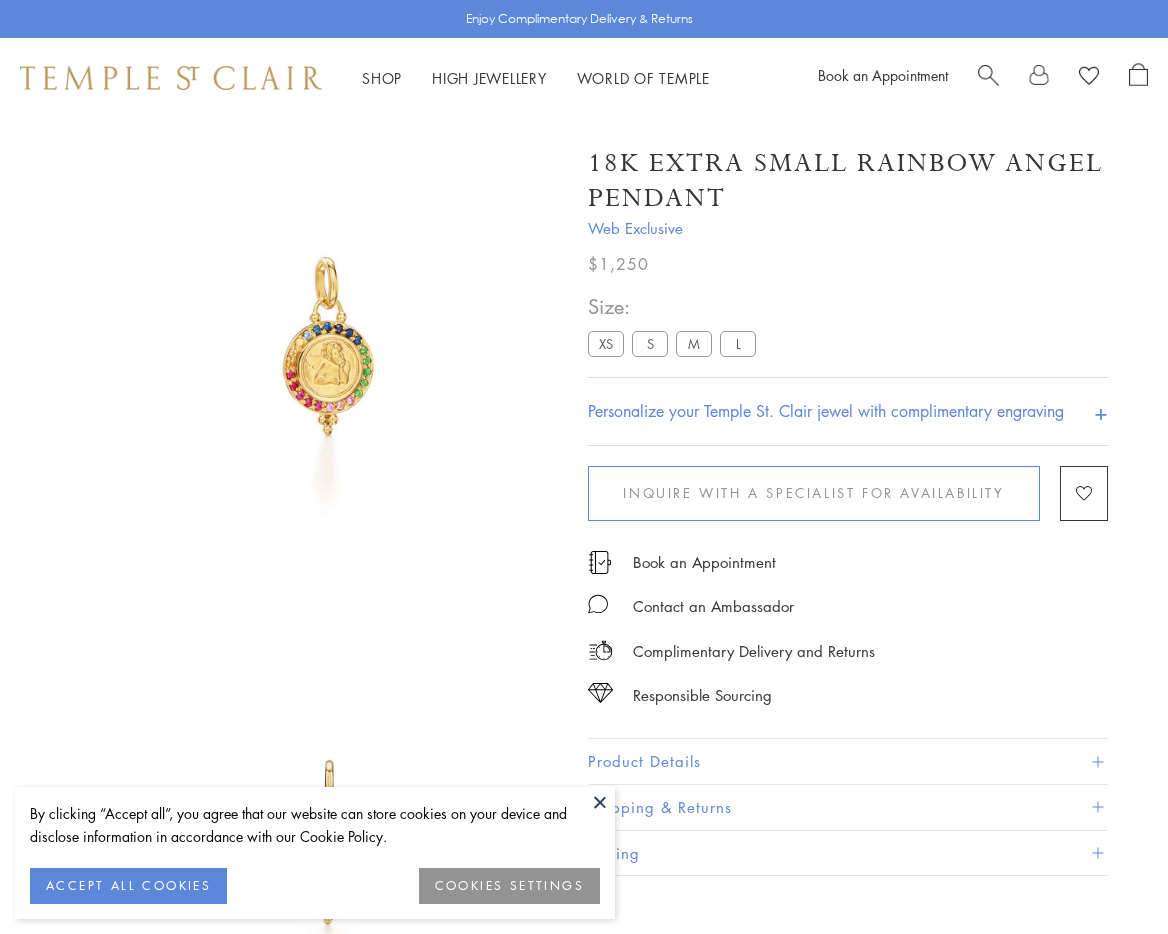 scroll, scrollTop: 0, scrollLeft: 0, axis: both 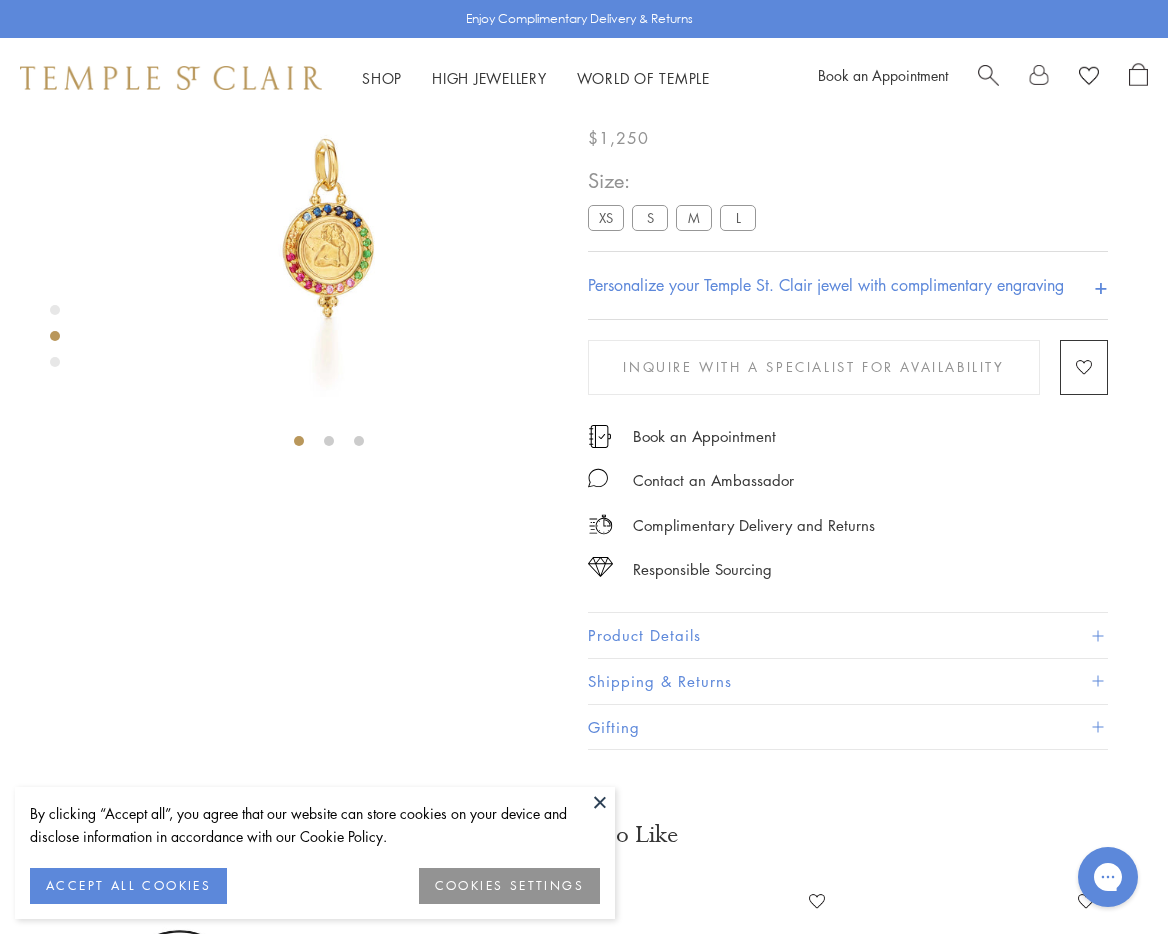 click at bounding box center [329, 229] 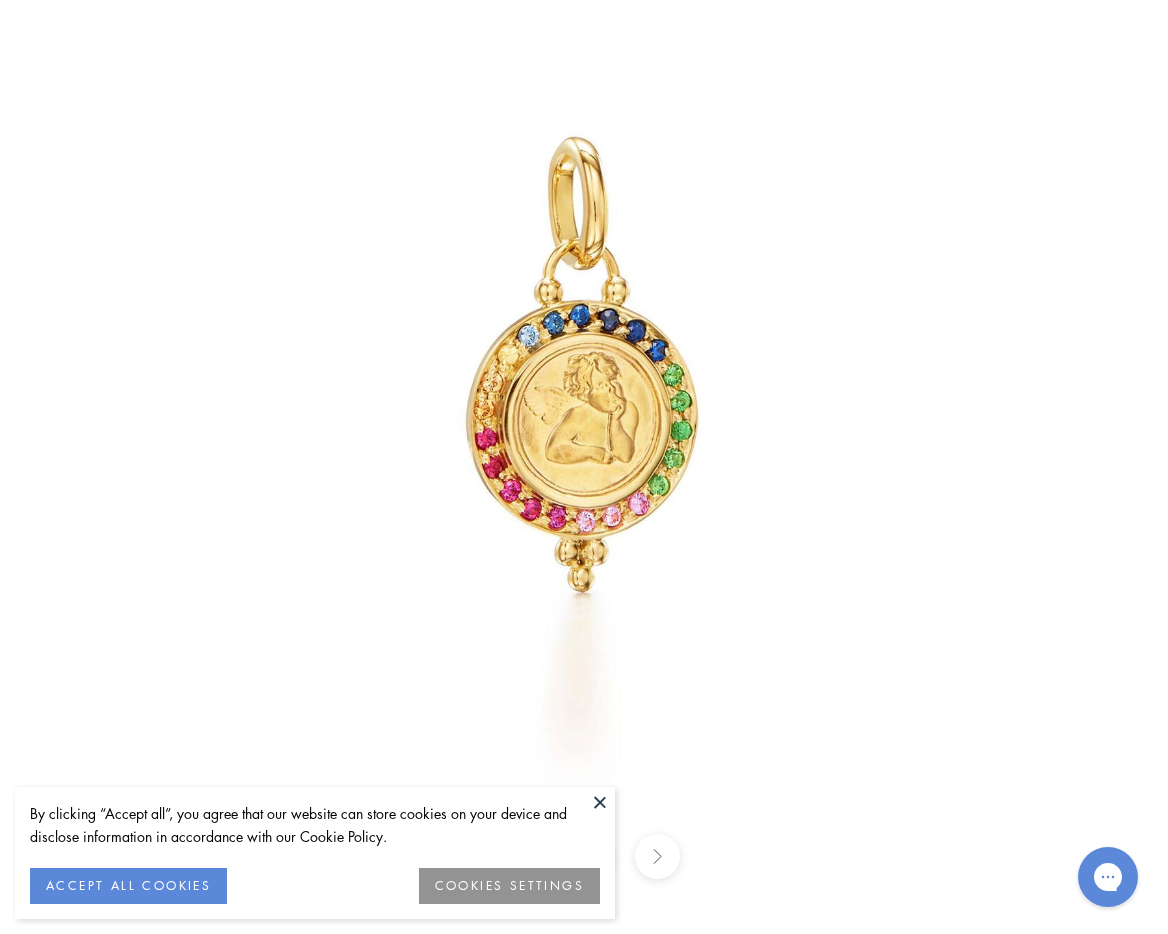 click at bounding box center [584, 367] 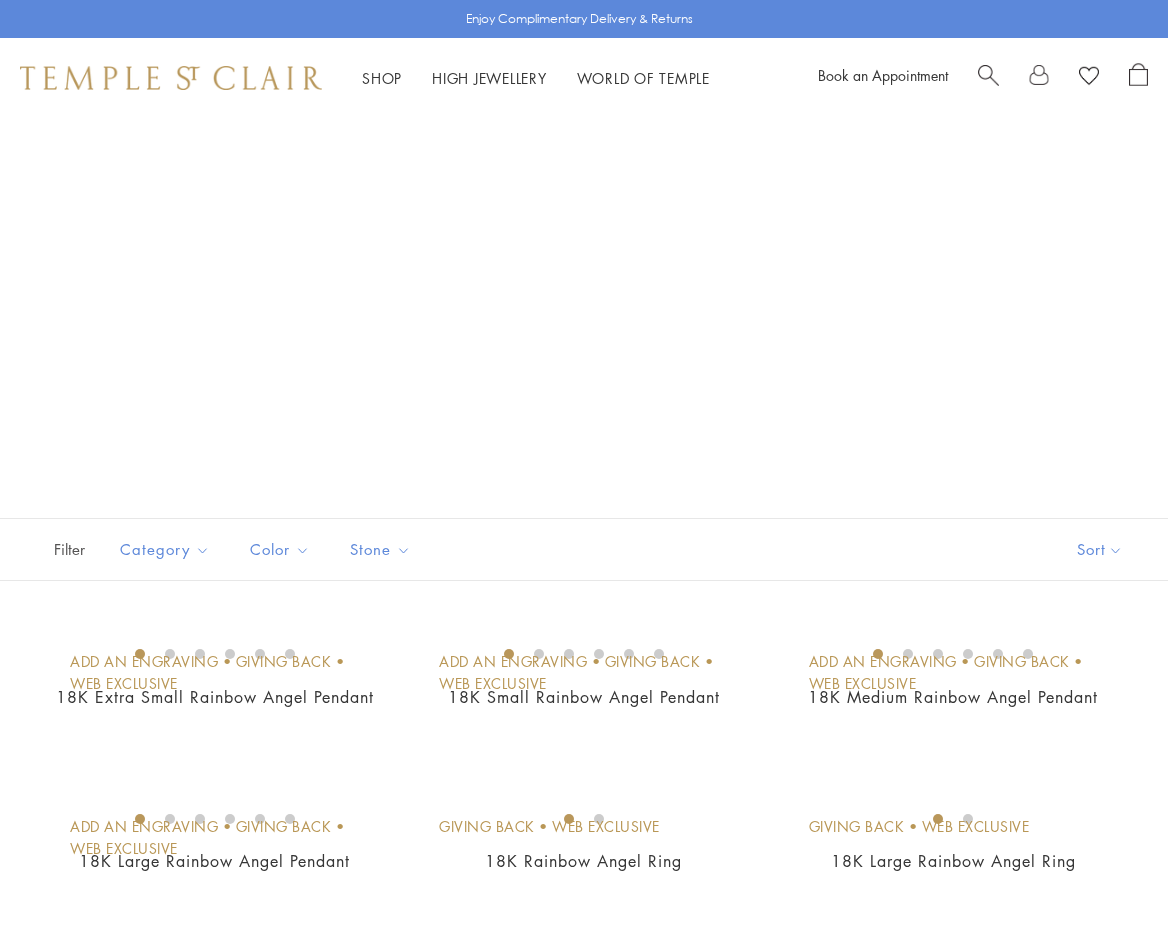 scroll, scrollTop: 536, scrollLeft: 0, axis: vertical 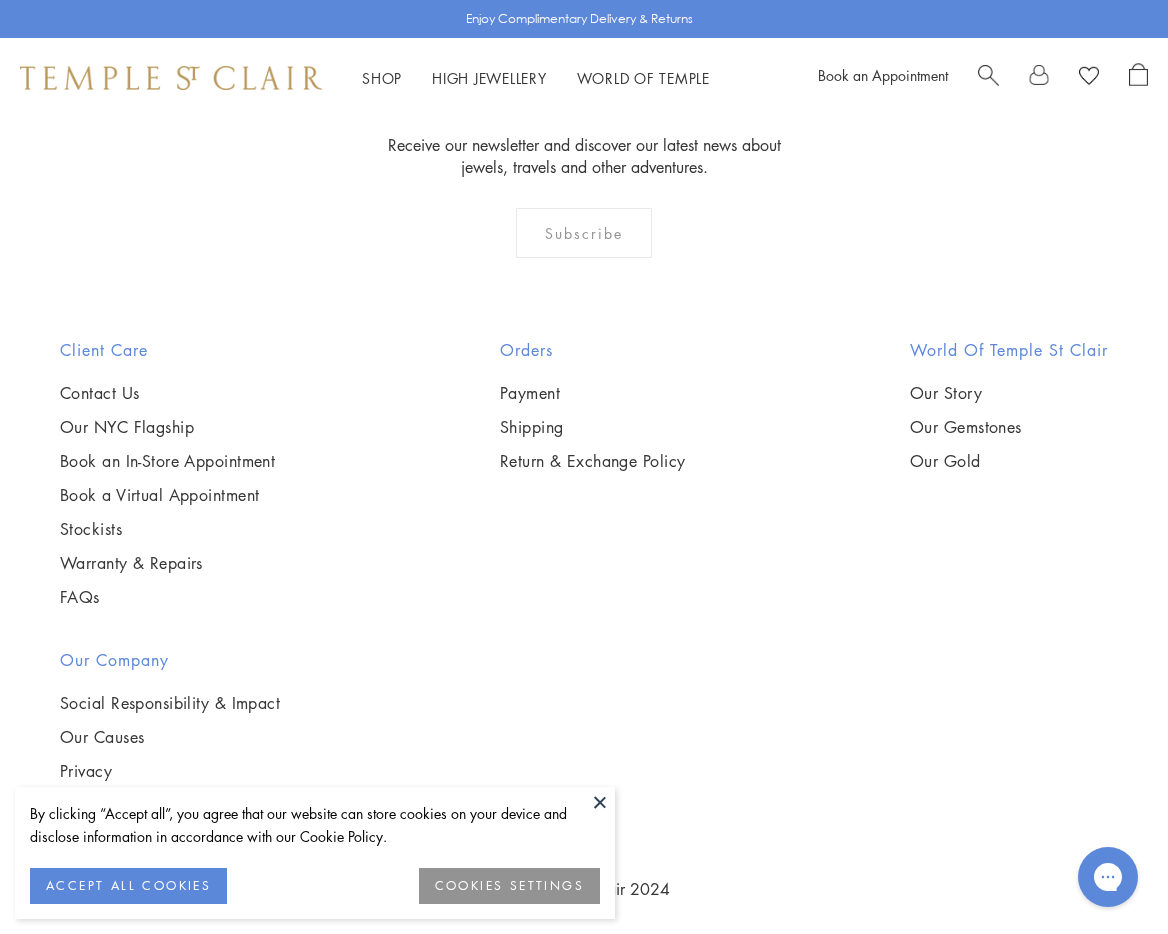 click at bounding box center (0, 0) 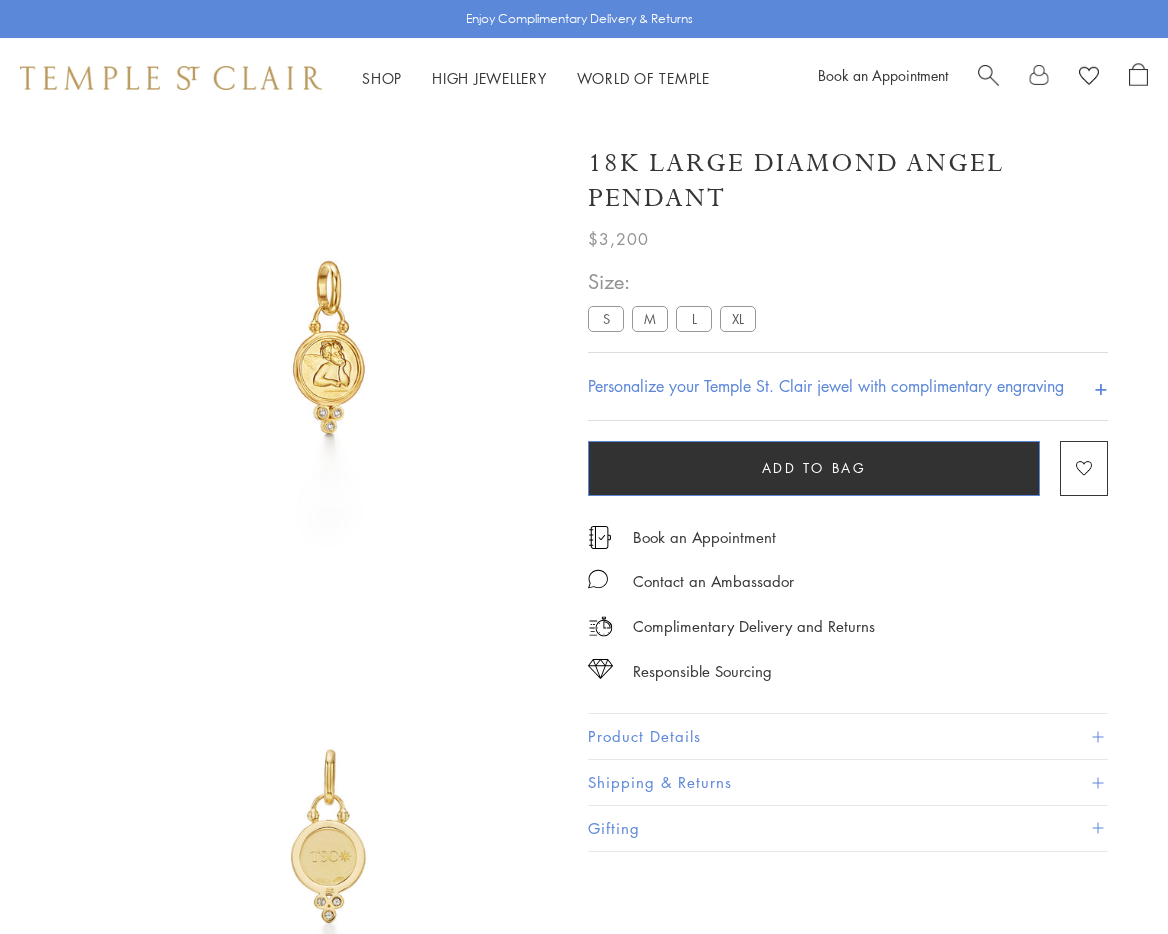 scroll, scrollTop: 0, scrollLeft: 0, axis: both 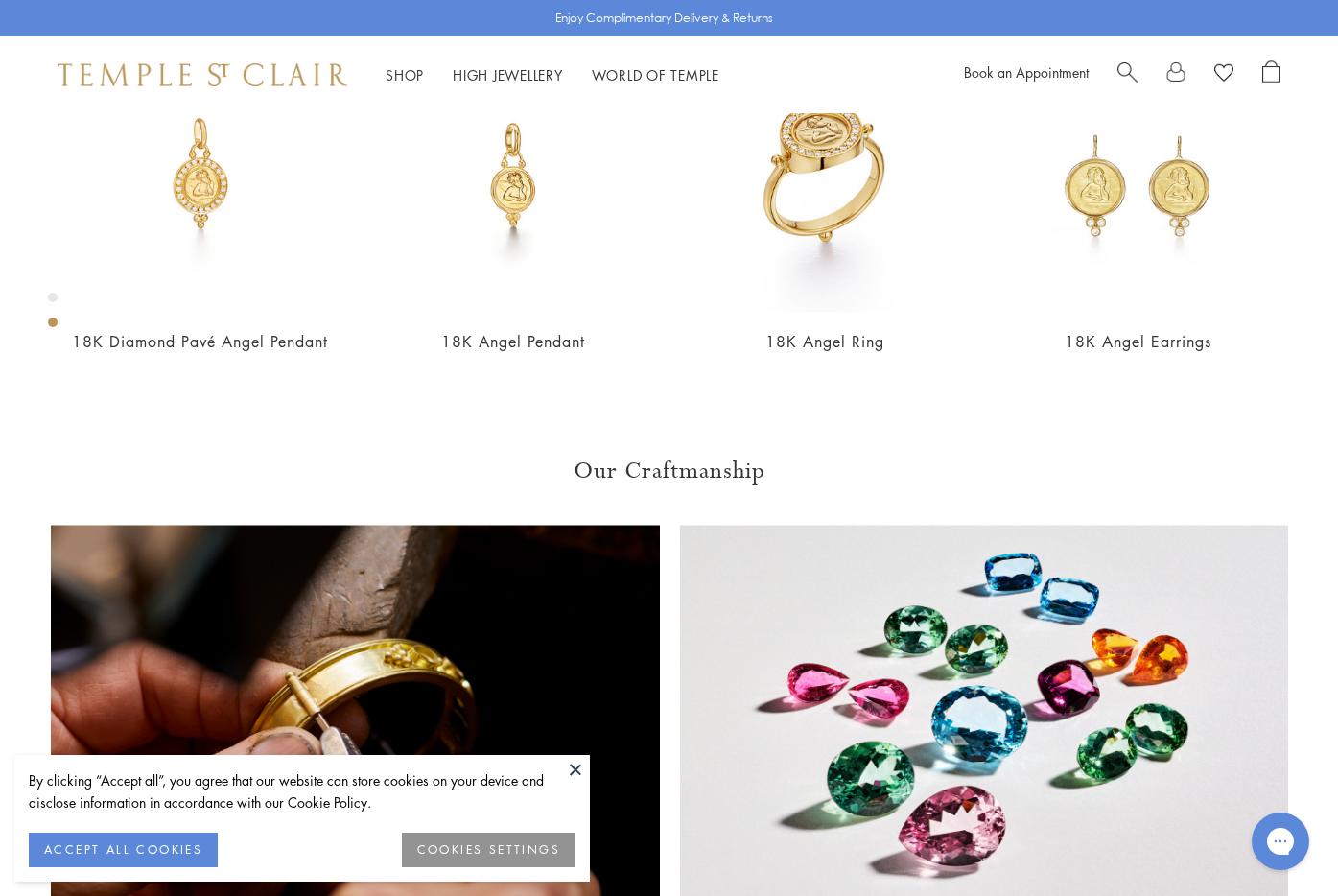 click at bounding box center (-233, -460) 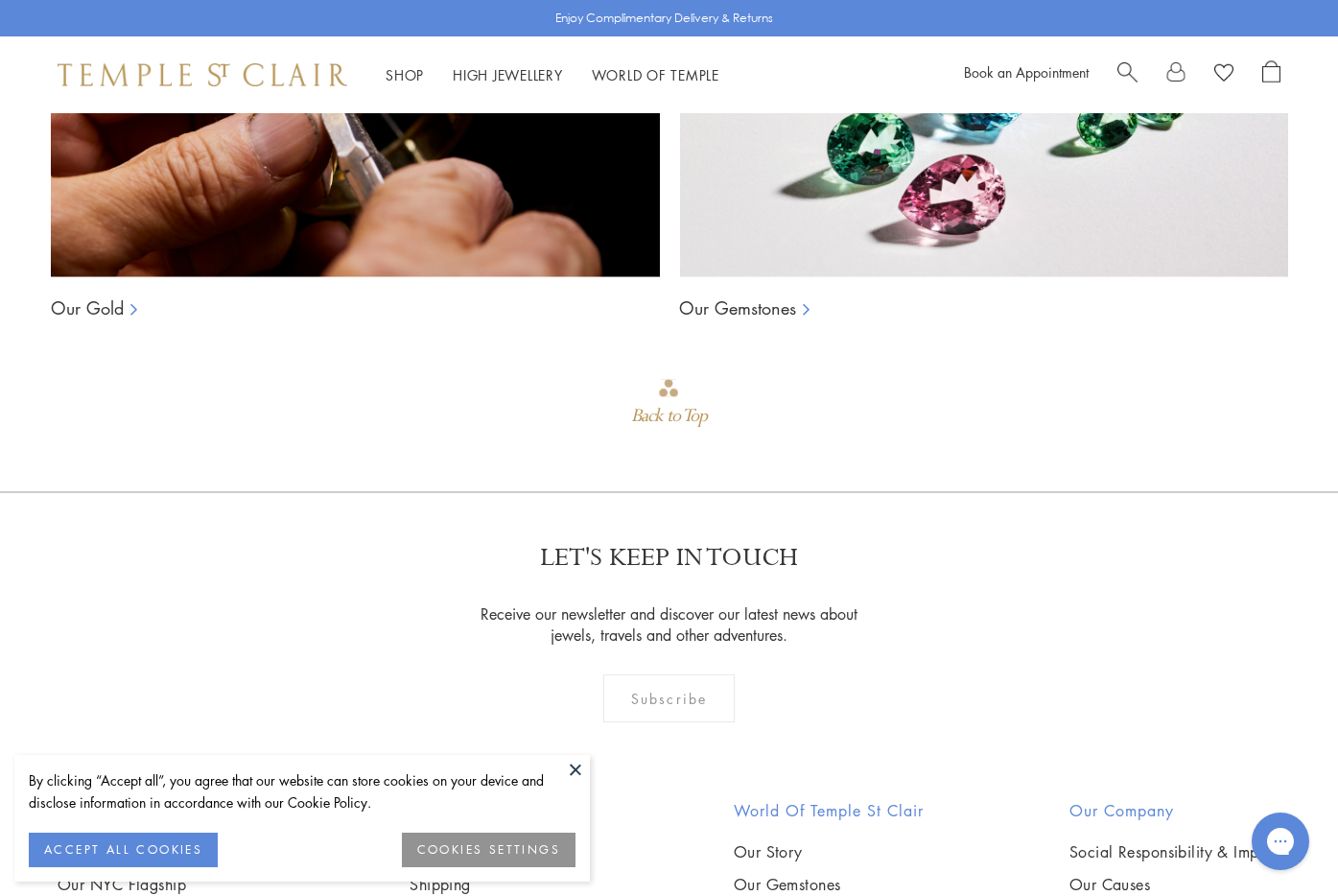 scroll, scrollTop: 1536, scrollLeft: 0, axis: vertical 